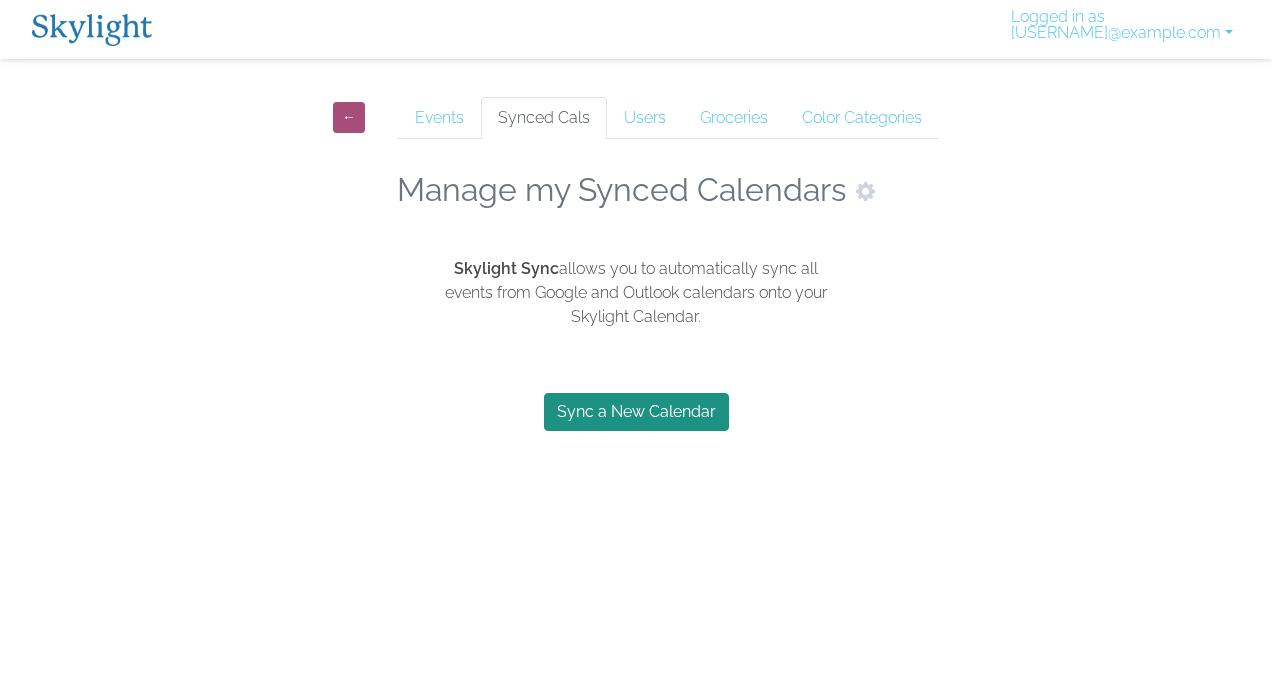 scroll, scrollTop: 0, scrollLeft: 0, axis: both 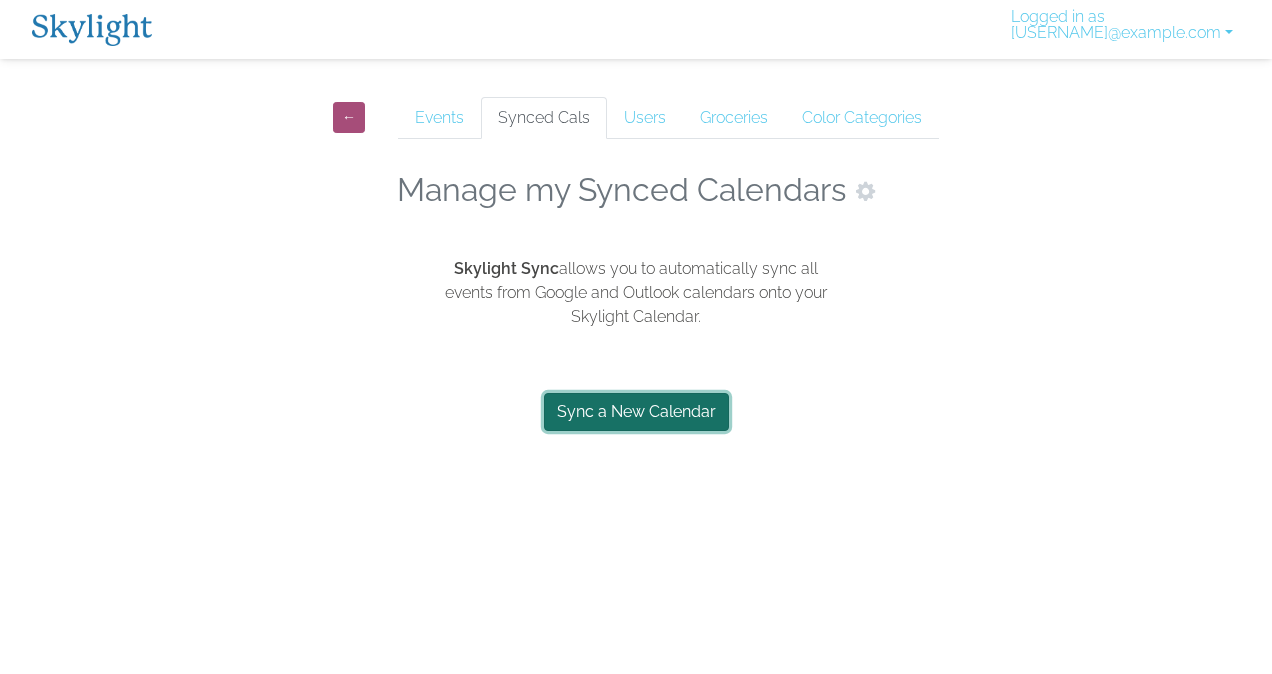 click on "Sync a New Calendar" at bounding box center [636, 412] 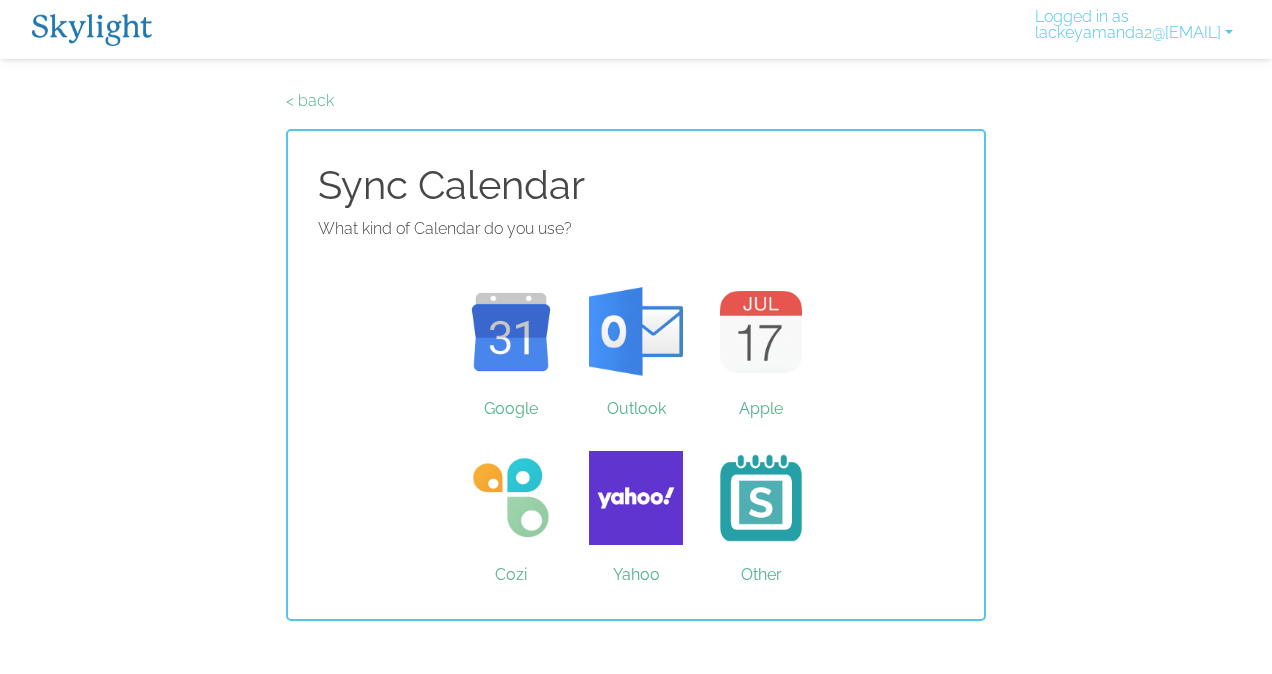 scroll, scrollTop: 0, scrollLeft: 0, axis: both 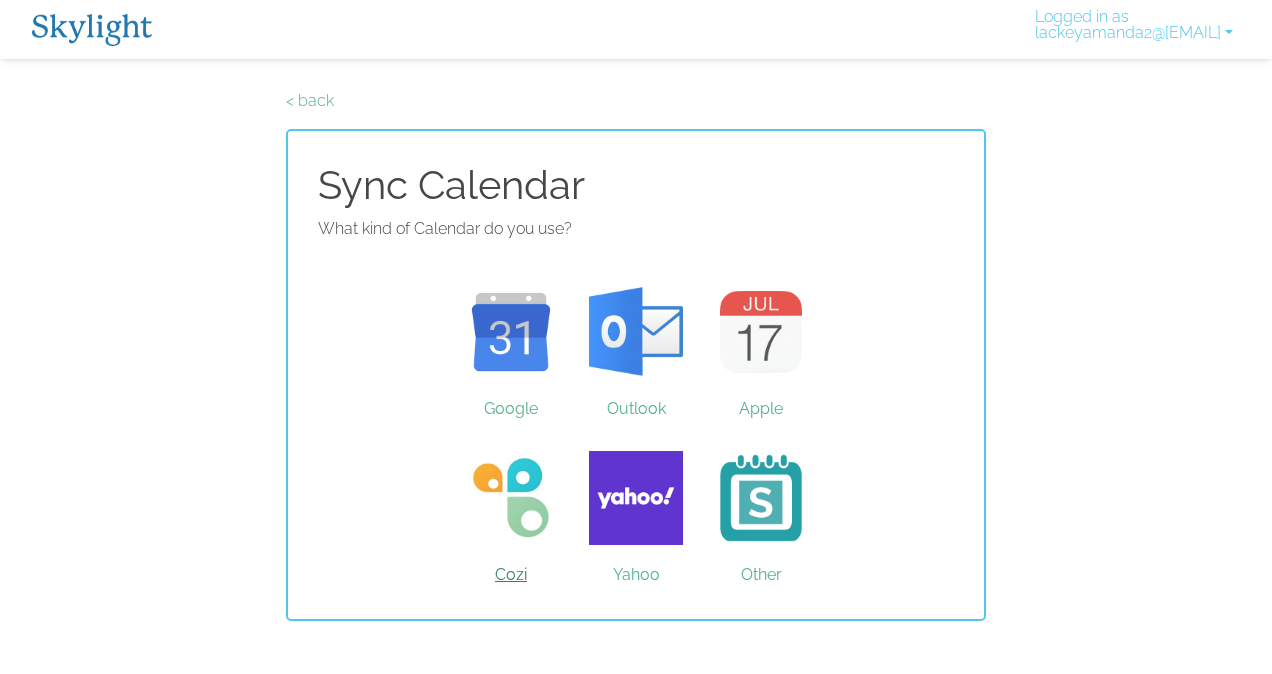 click on "Cozi" at bounding box center (511, 498) 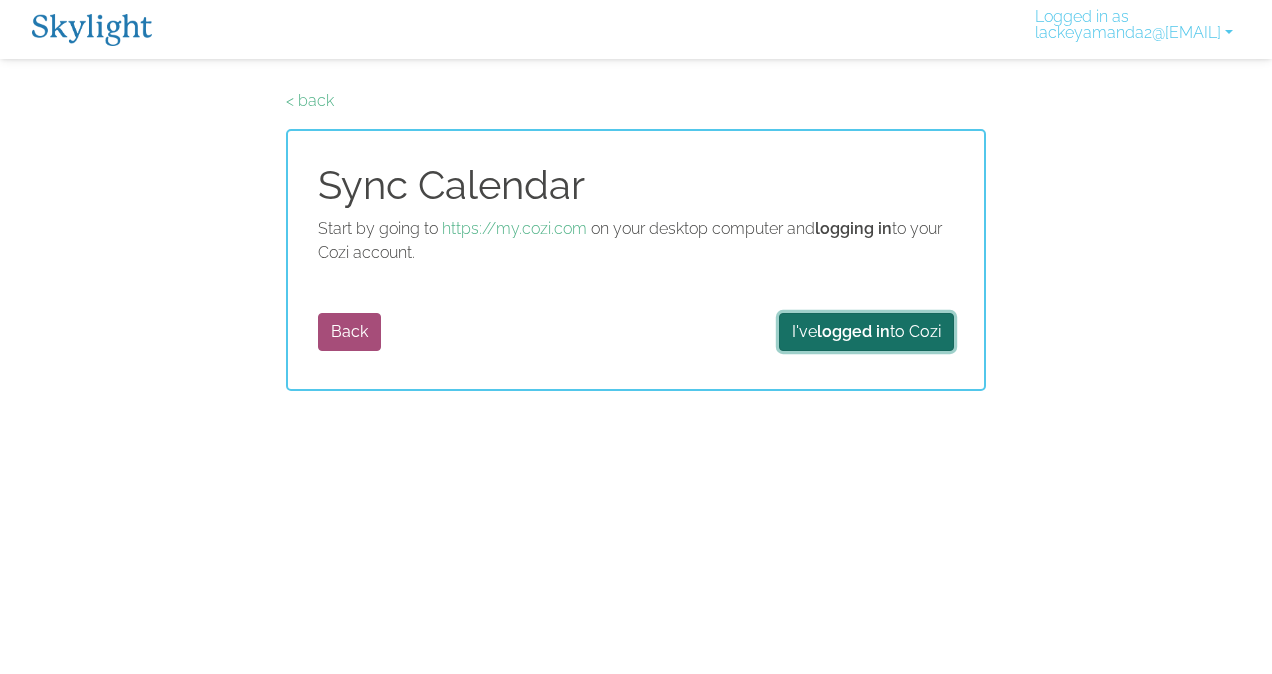 click on "logged in" at bounding box center (853, 331) 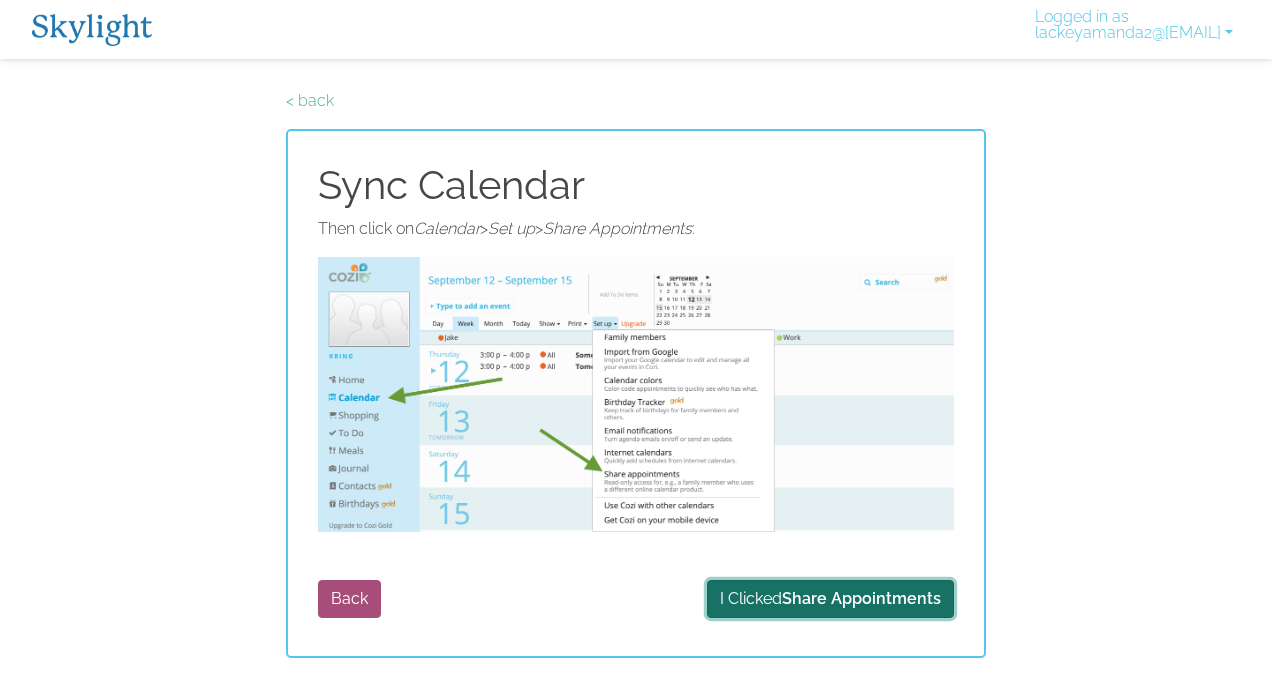 click on "Share Appointments" at bounding box center [861, 598] 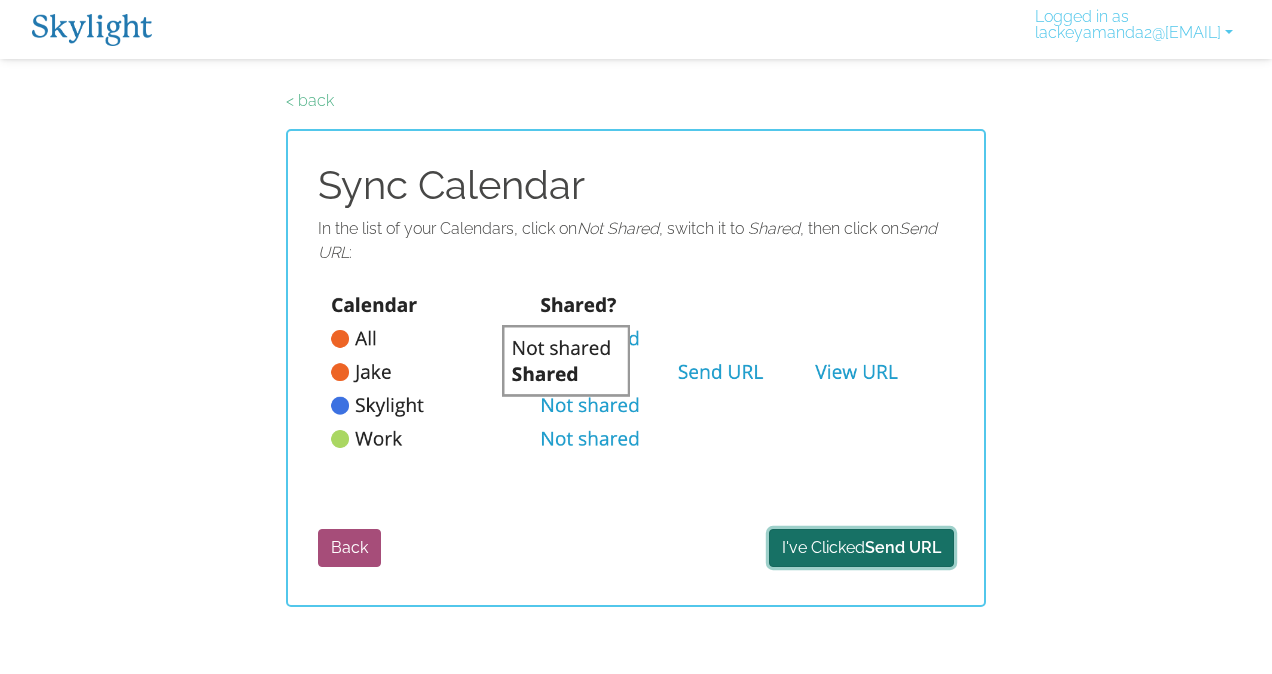 click on "I've Clicked  Send URL" at bounding box center (861, 548) 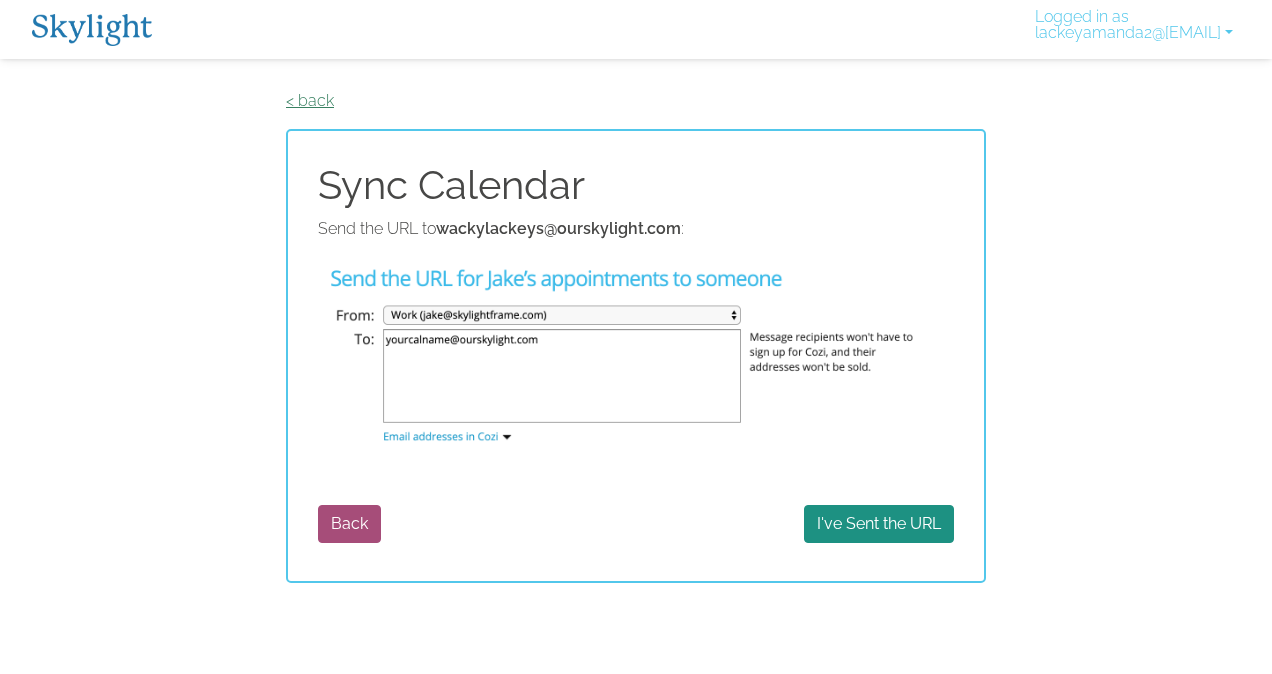click on "< back" at bounding box center [310, 100] 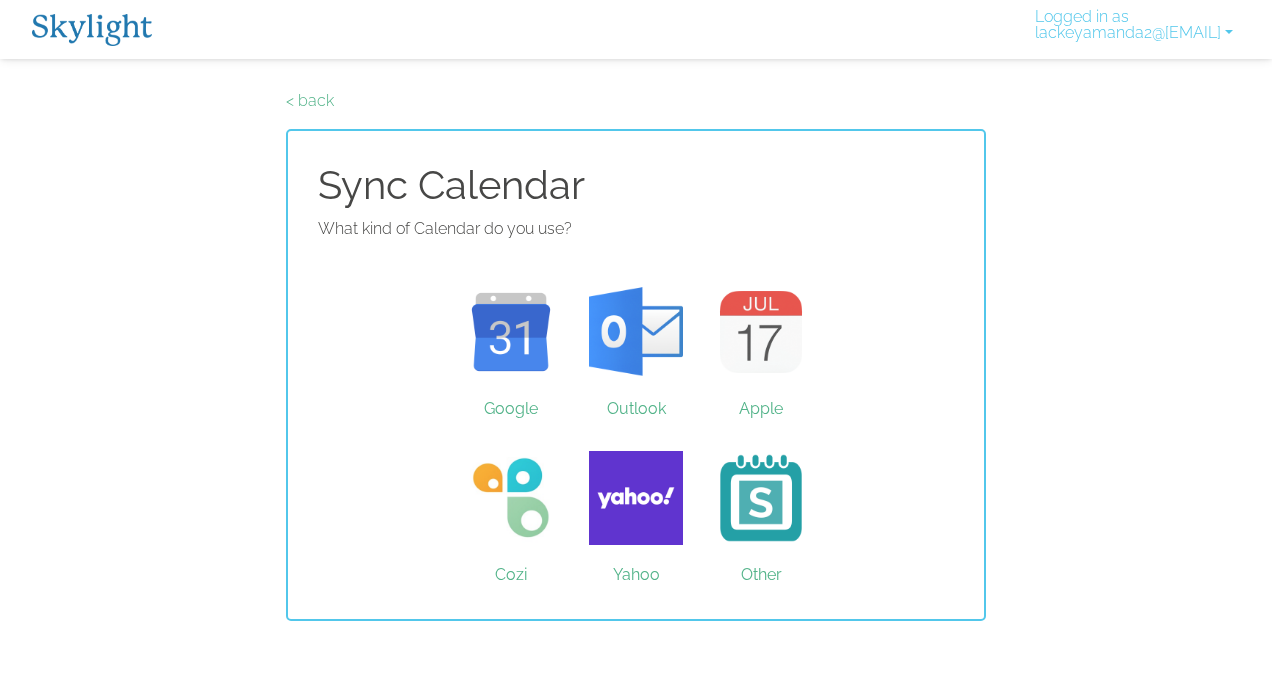 click on "< back" at bounding box center (310, 100) 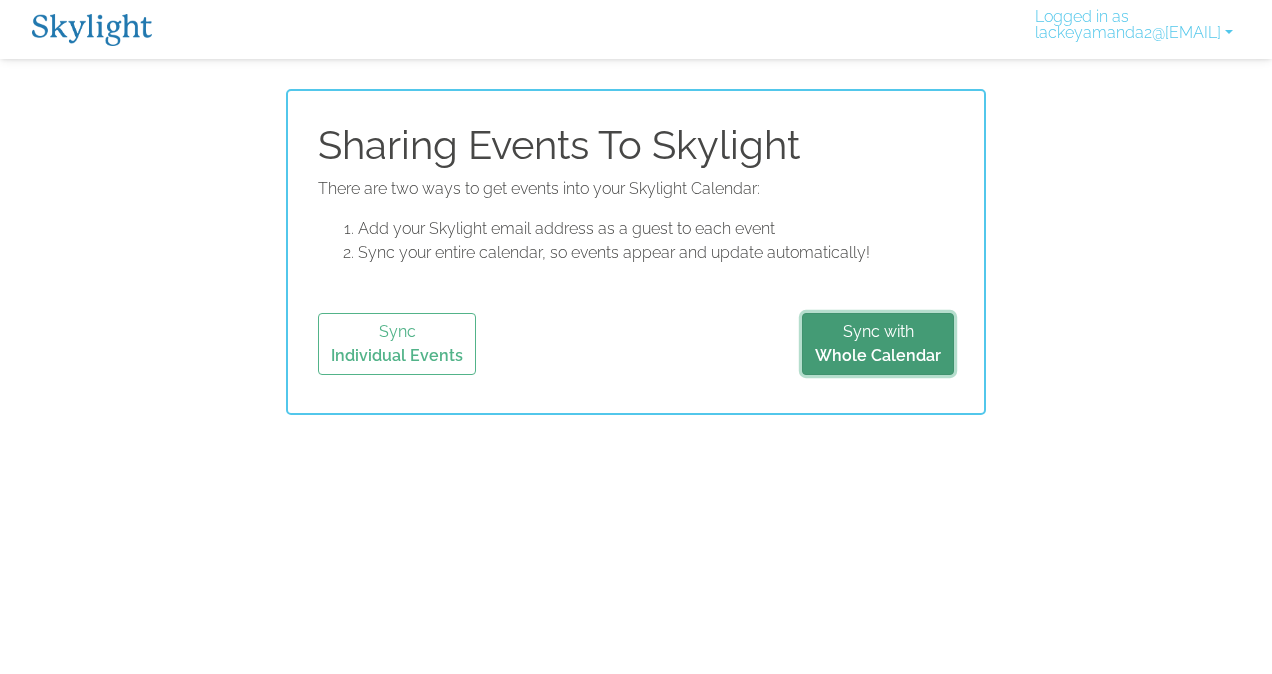 click on "Whole Calendar" at bounding box center (878, 355) 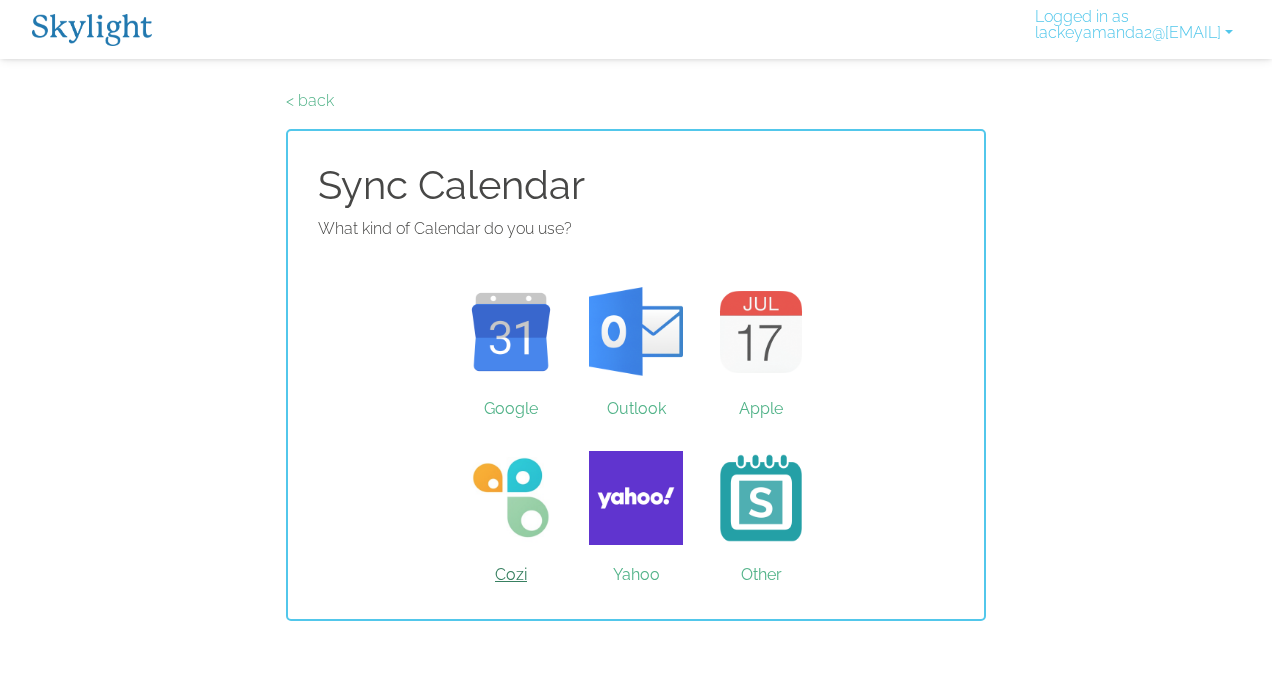 click on "Cozi" at bounding box center [511, 498] 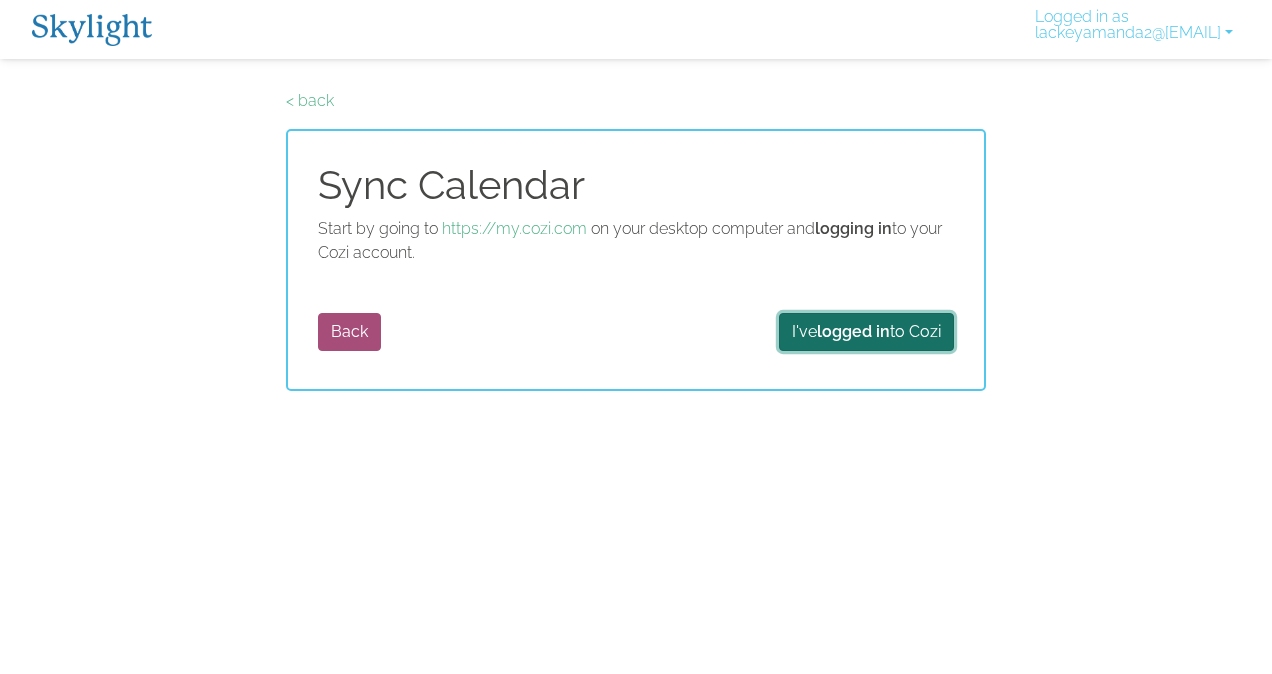 click on "I've  logged in  to Cozi" at bounding box center [866, 332] 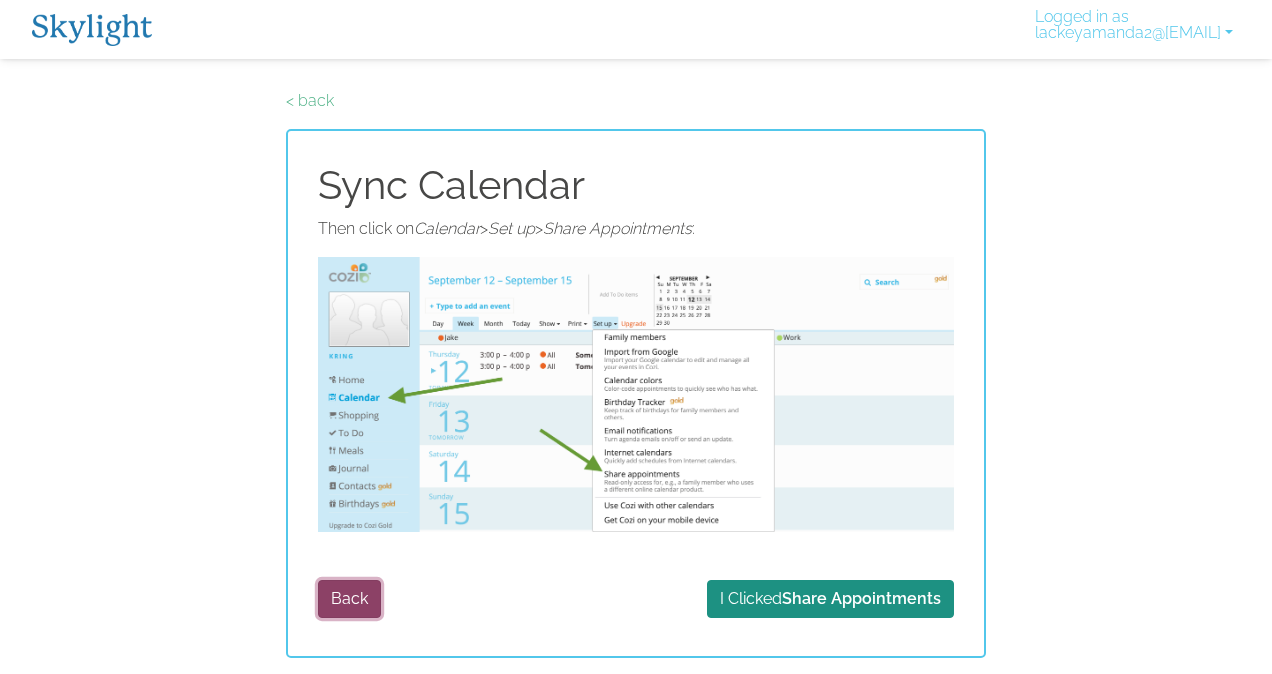 click on "Back" at bounding box center (349, 599) 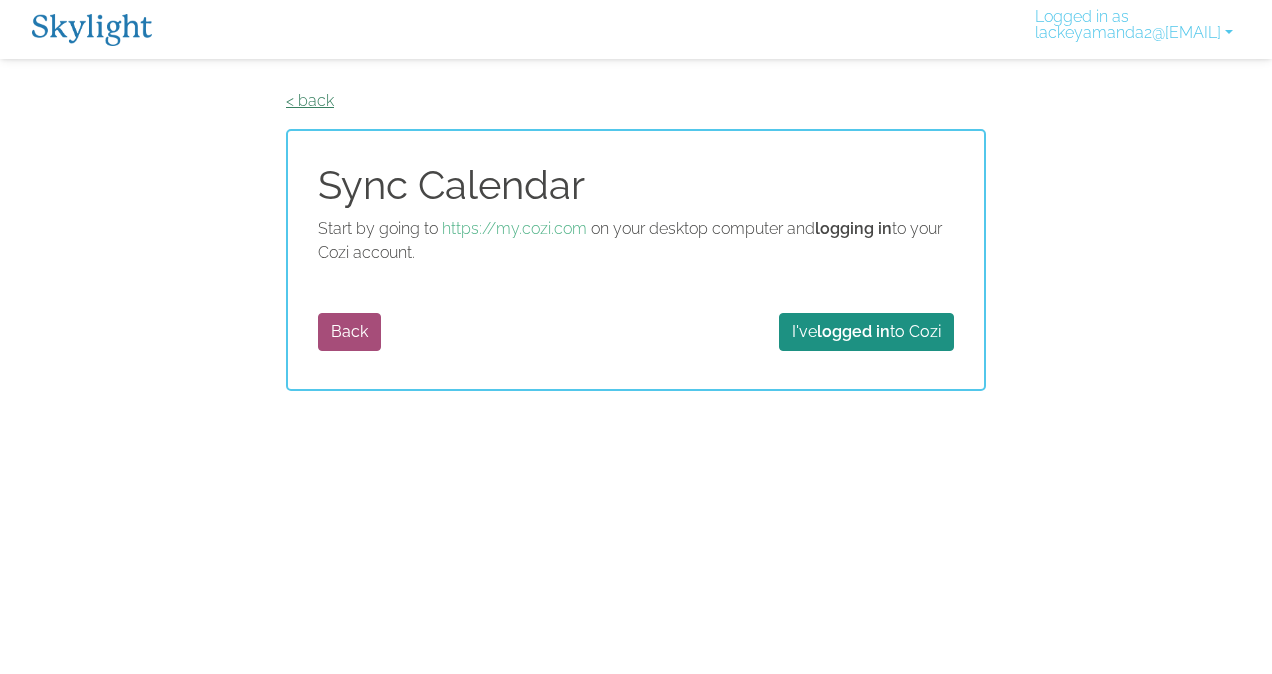 click on "< back" at bounding box center [310, 100] 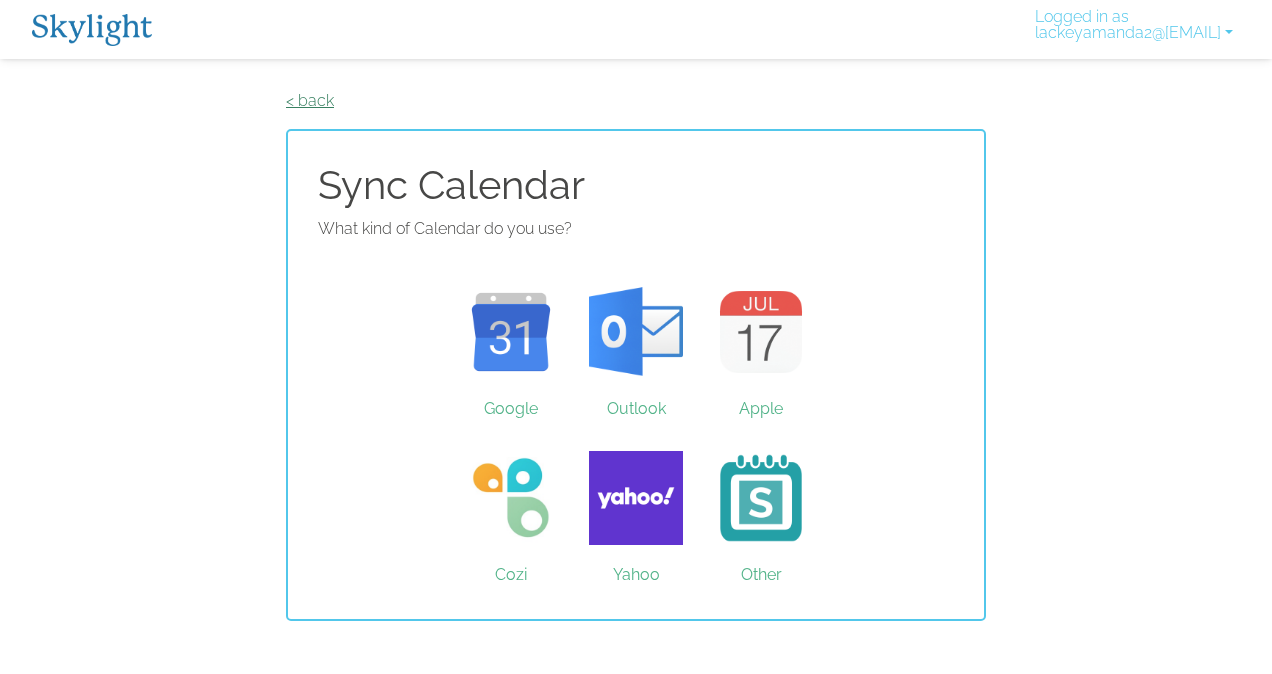 click on "< back" at bounding box center (310, 100) 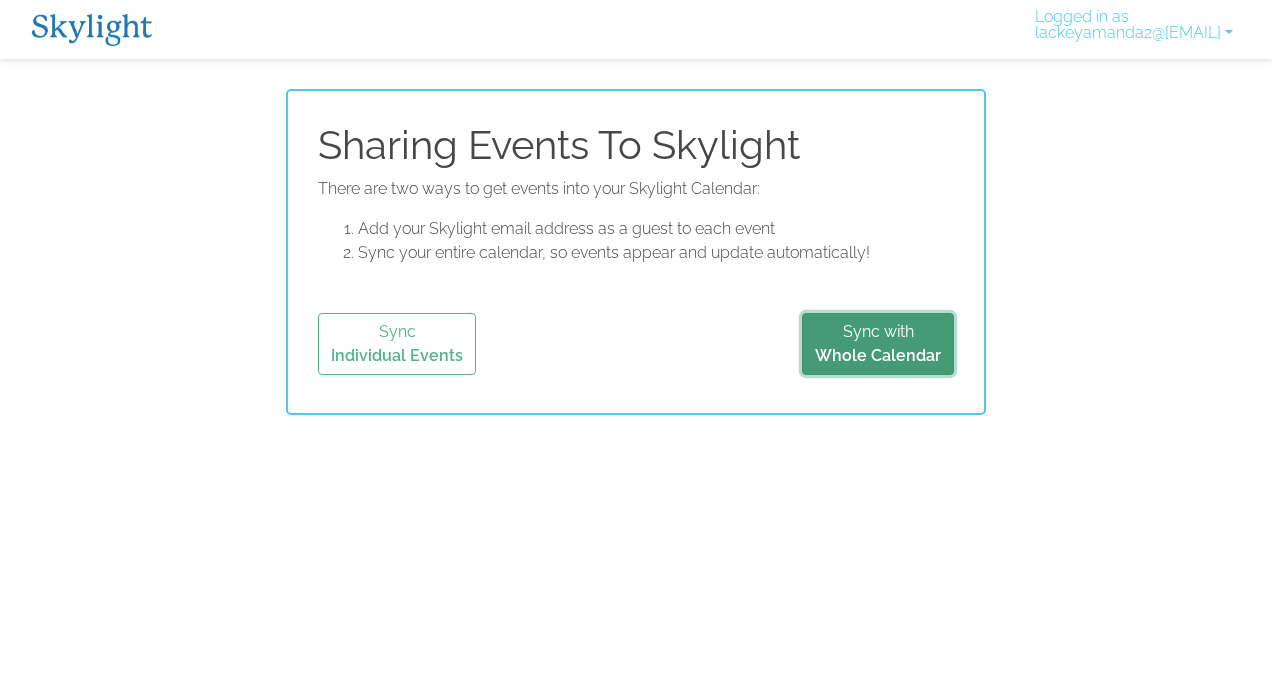 click on "Whole Calendar" at bounding box center [878, 355] 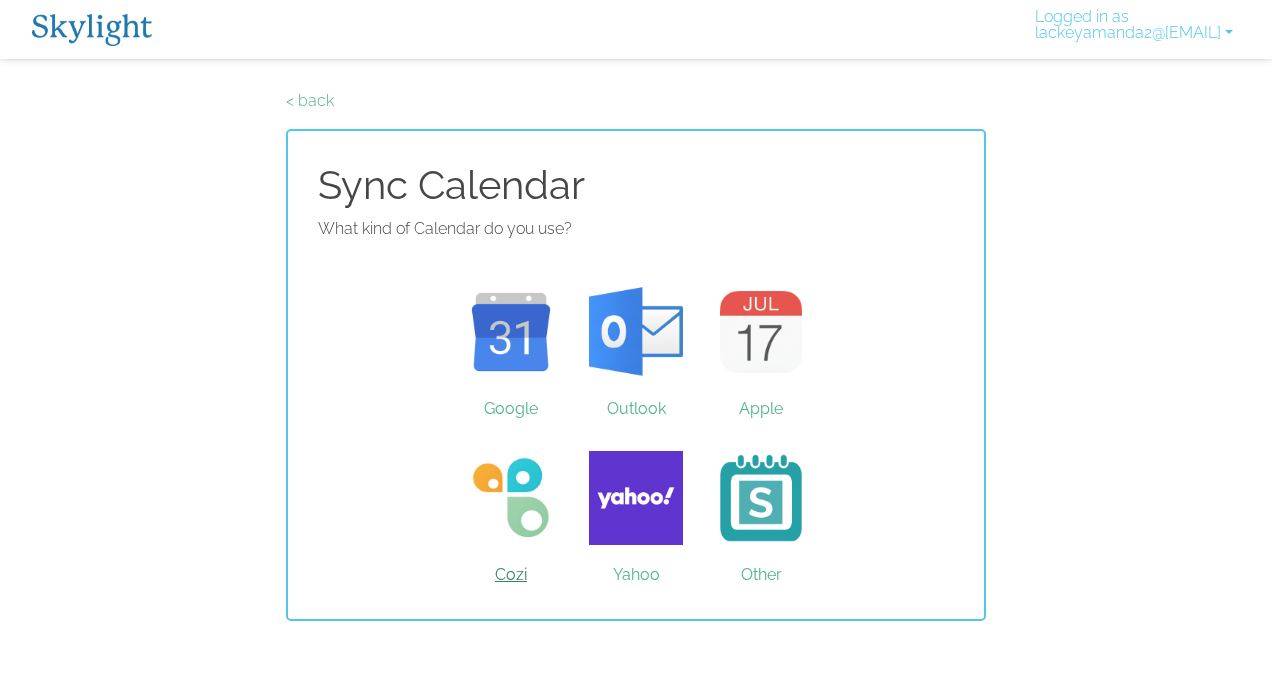 click on "Cozi" at bounding box center [511, 498] 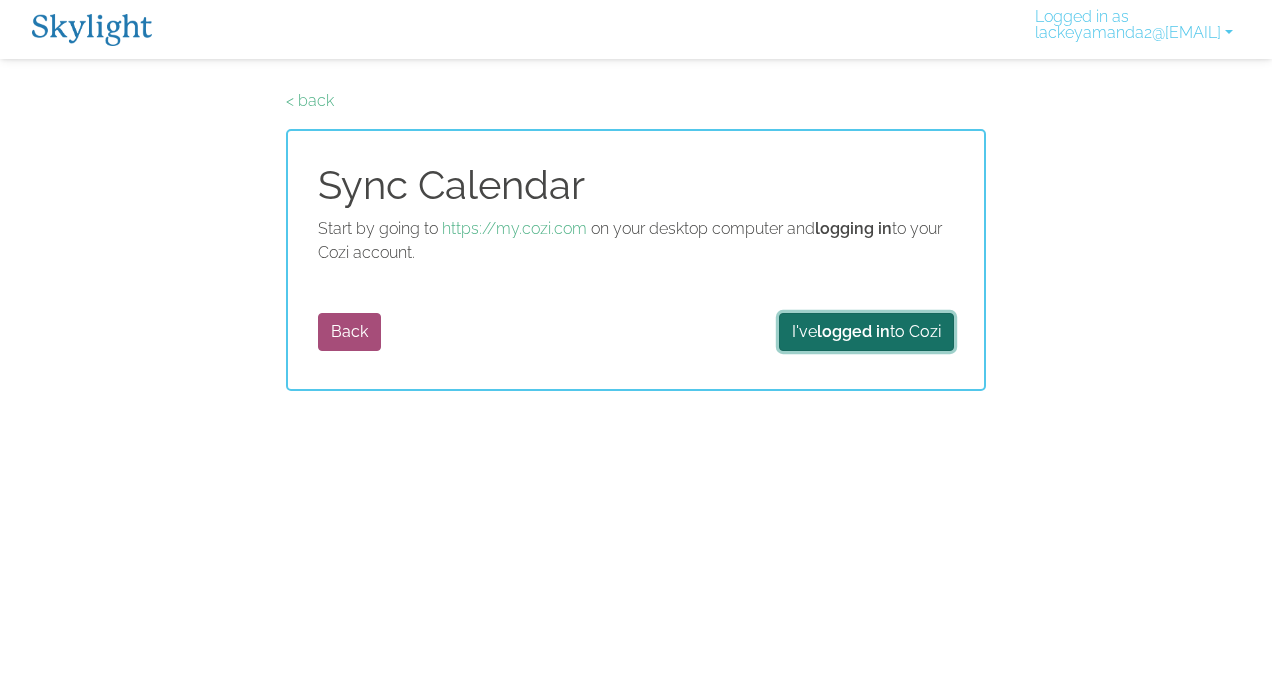 click on "logged in" at bounding box center (853, 331) 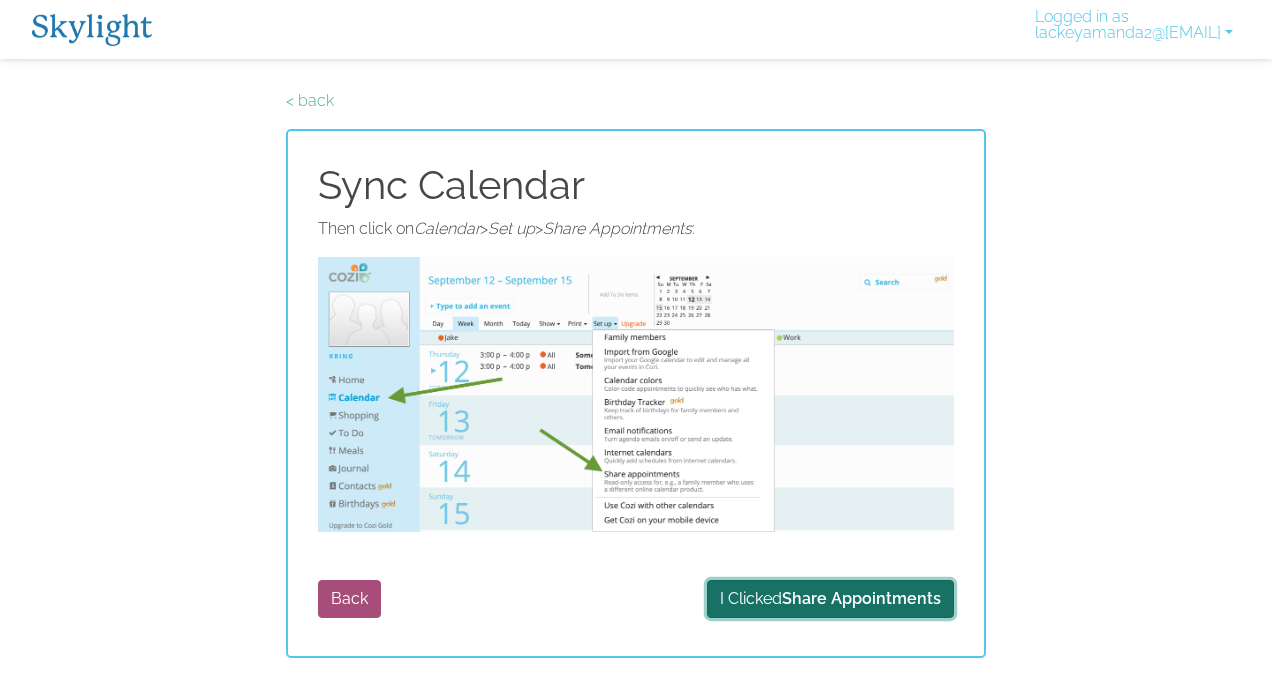 click on "Share Appointments" at bounding box center [861, 598] 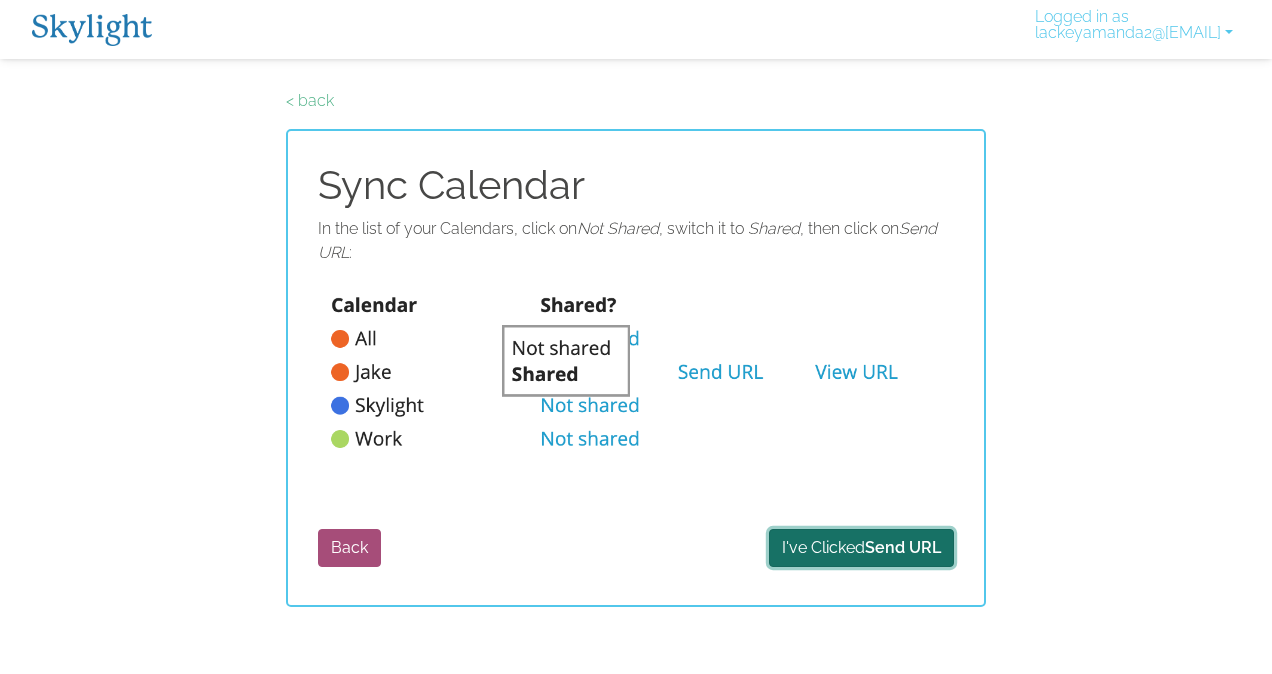 click on "I've Clicked  Send URL" at bounding box center [861, 548] 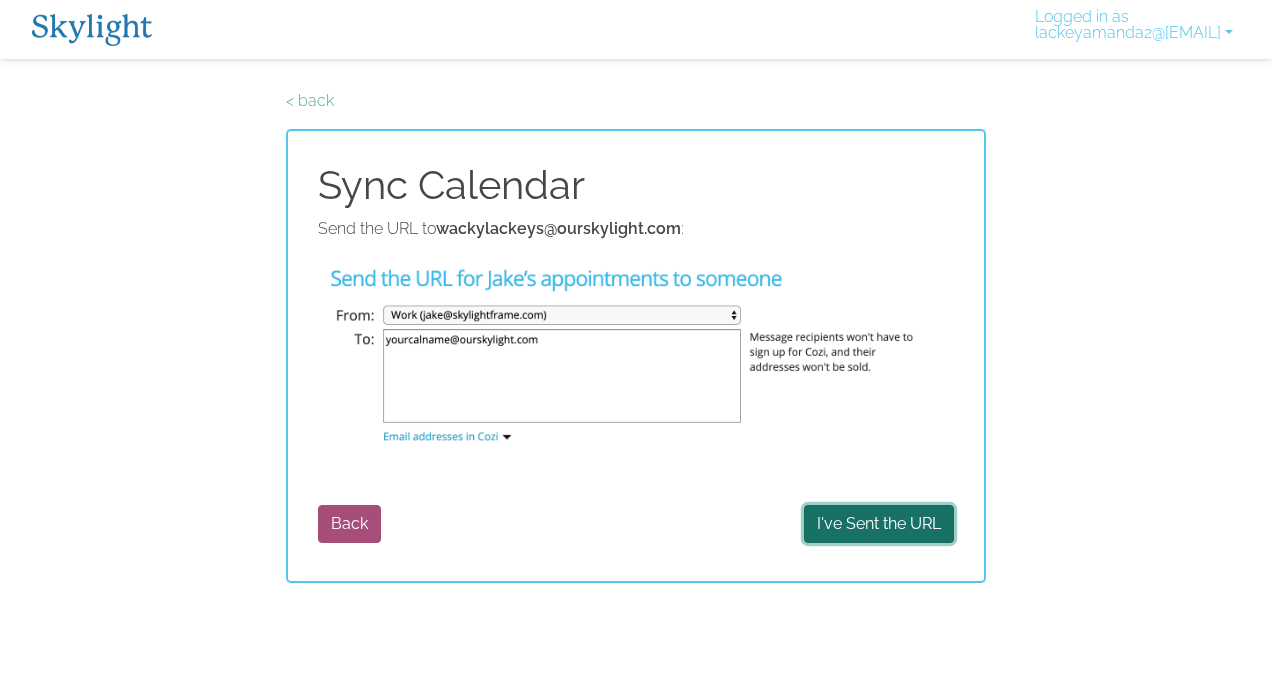 click on "I've Sent the URL" at bounding box center (879, 524) 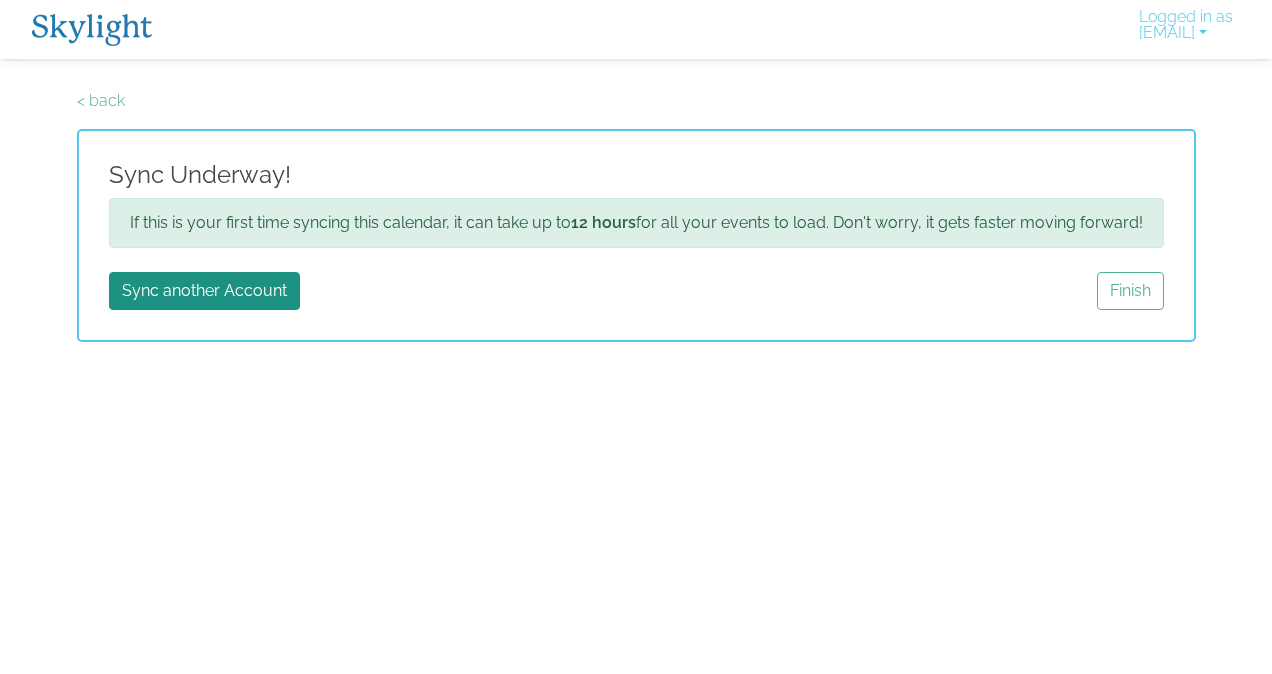 scroll, scrollTop: 0, scrollLeft: 0, axis: both 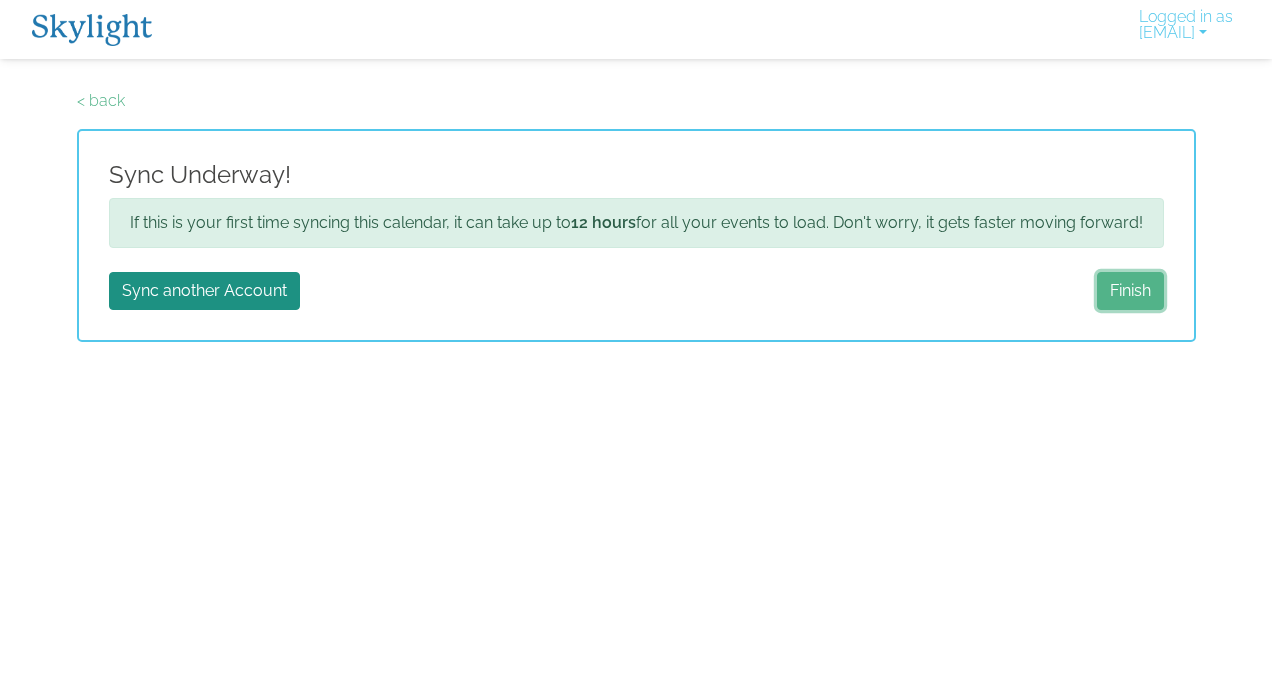 click on "Finish" at bounding box center [1130, 291] 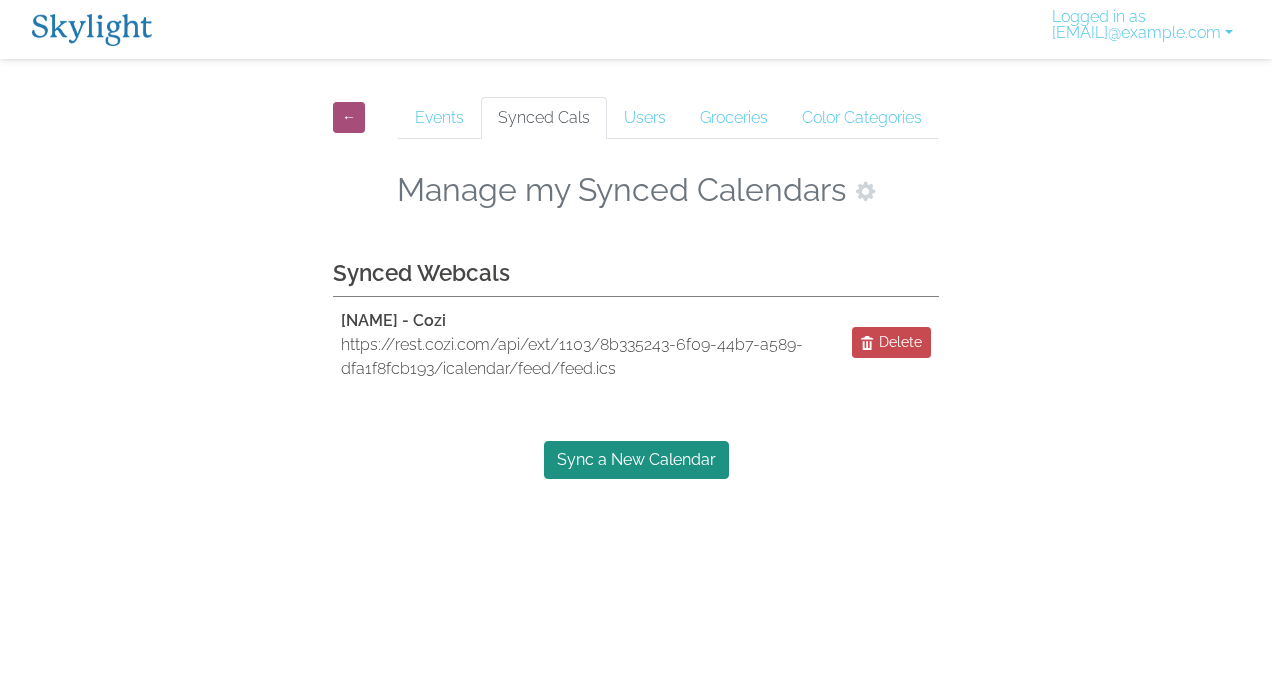 scroll, scrollTop: 0, scrollLeft: 0, axis: both 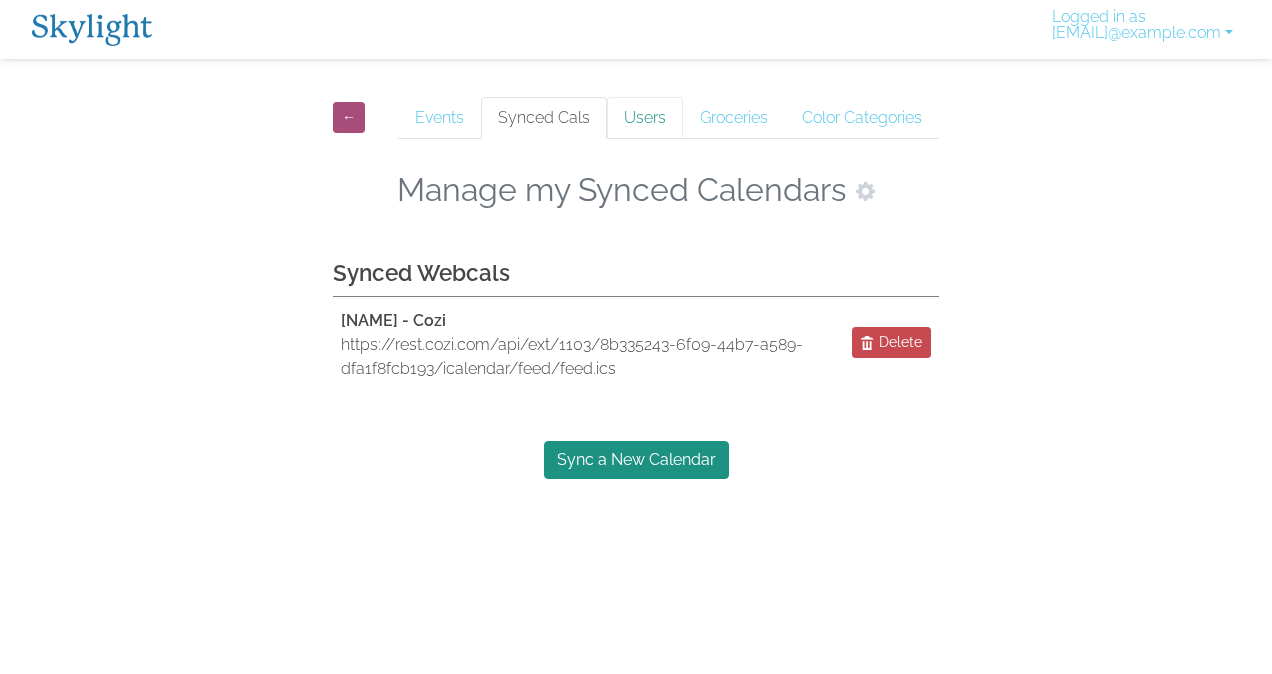 click on "Users" at bounding box center (645, 118) 